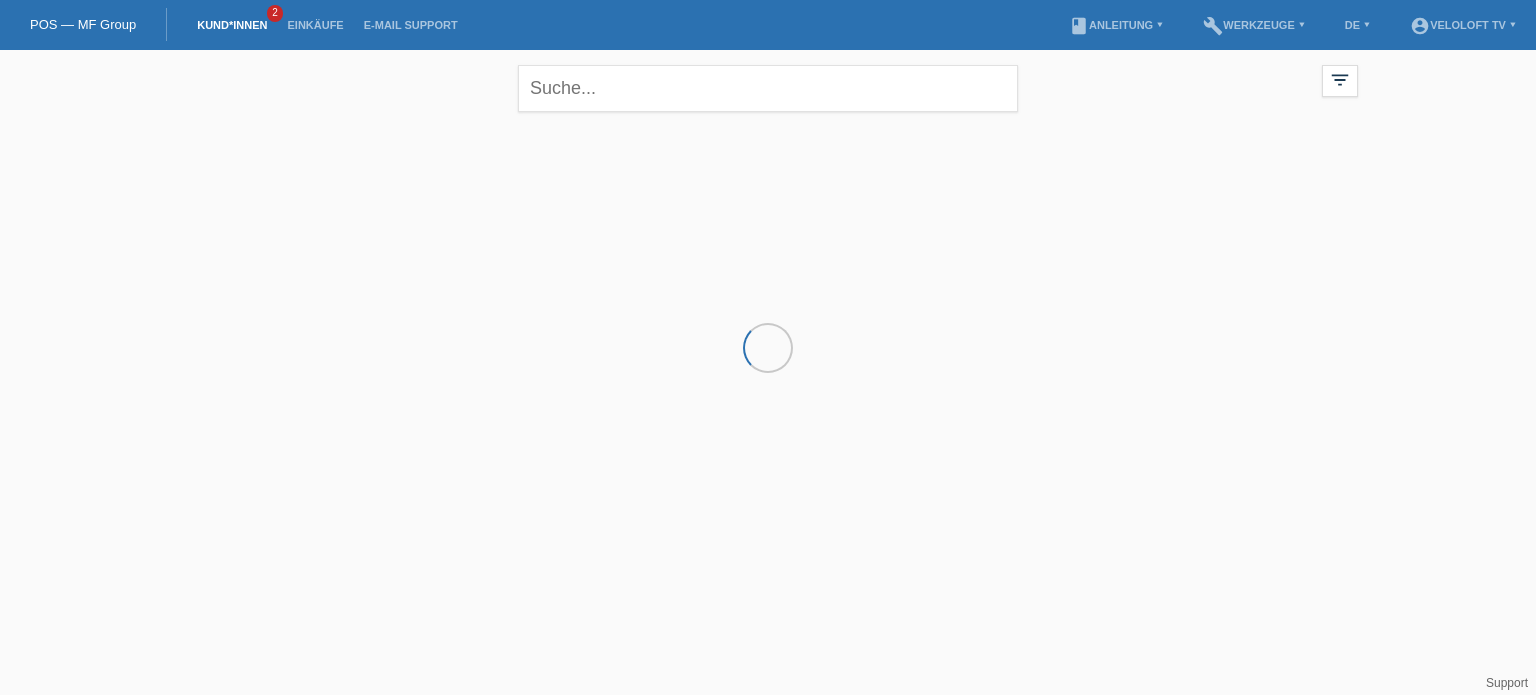 scroll, scrollTop: 0, scrollLeft: 0, axis: both 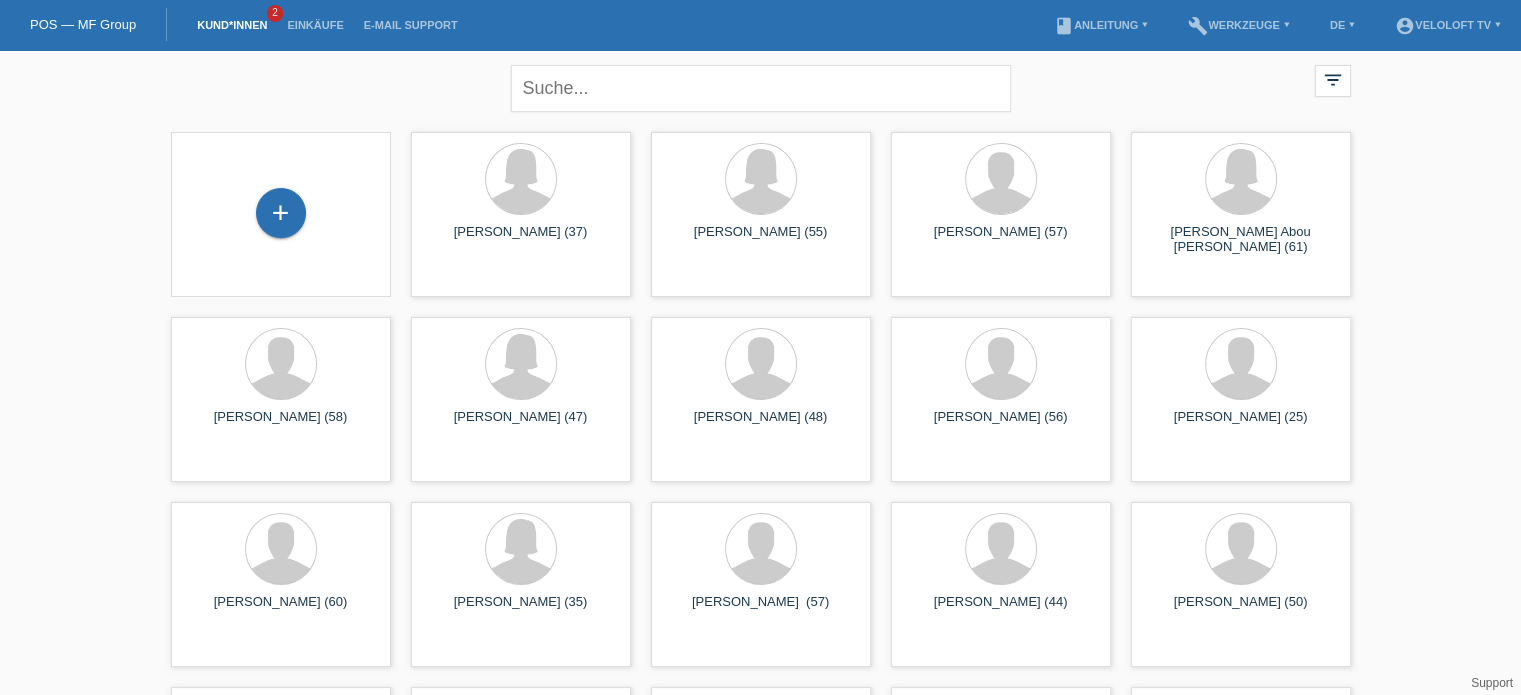click on "close
filter_list
view_module   Alle Kund*innen anzeigen
star   Markierte Kund*innen anzeigen
layers   Zuletzt angezeigte Kund*innen anzeigen
date_range   Neuste Kund*innen anzeigen
comment   Ungelesene Kommentare
error   Unbestätigt, in Bearbeitung
error   Zurückgewiesen
clear" at bounding box center [760, 17013] 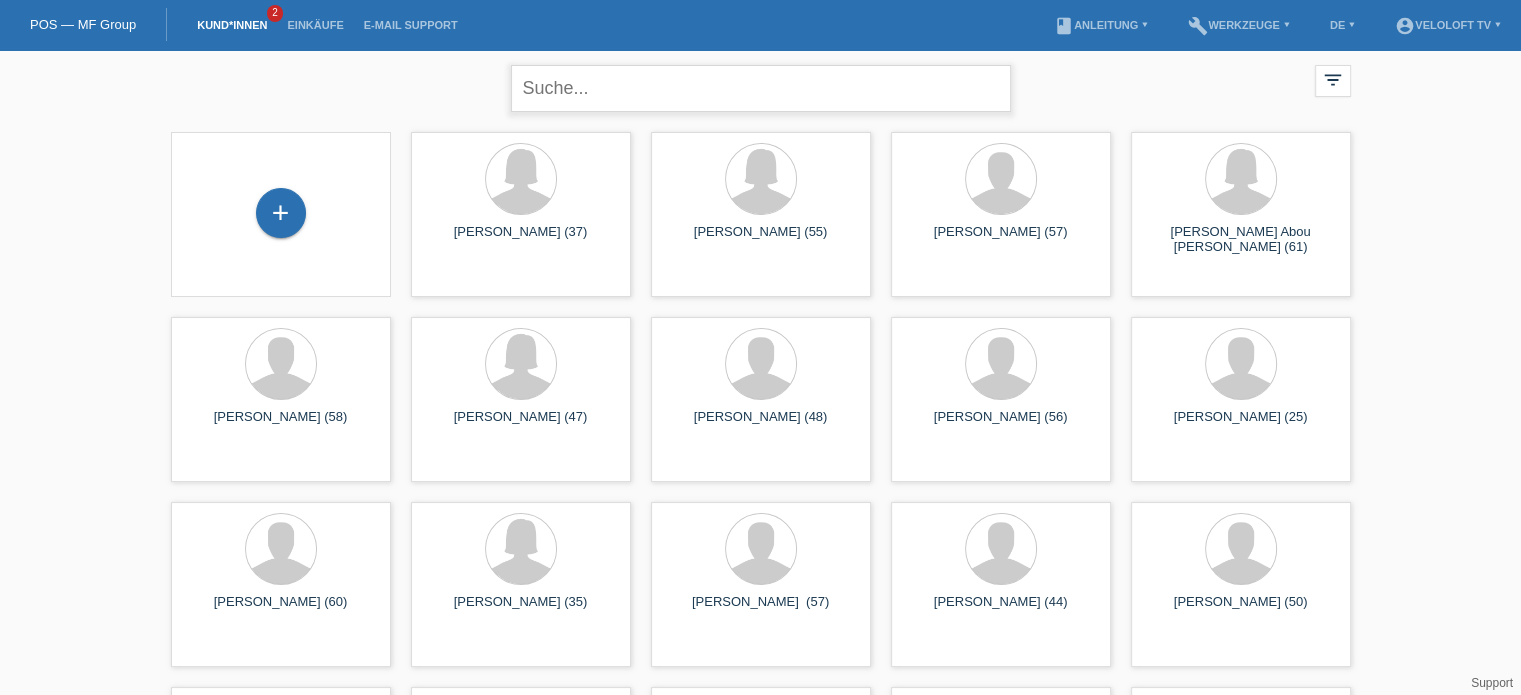 click at bounding box center [761, 88] 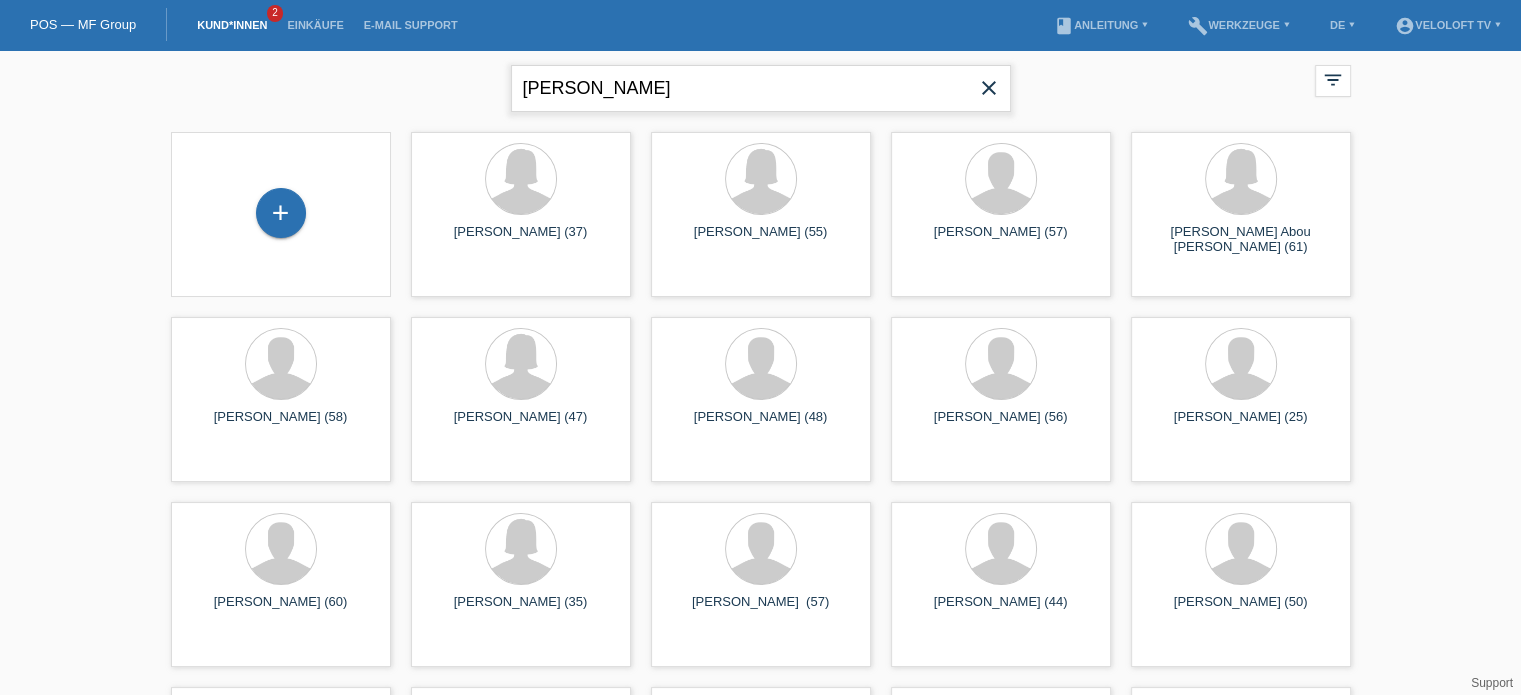 type on "[PERSON_NAME]" 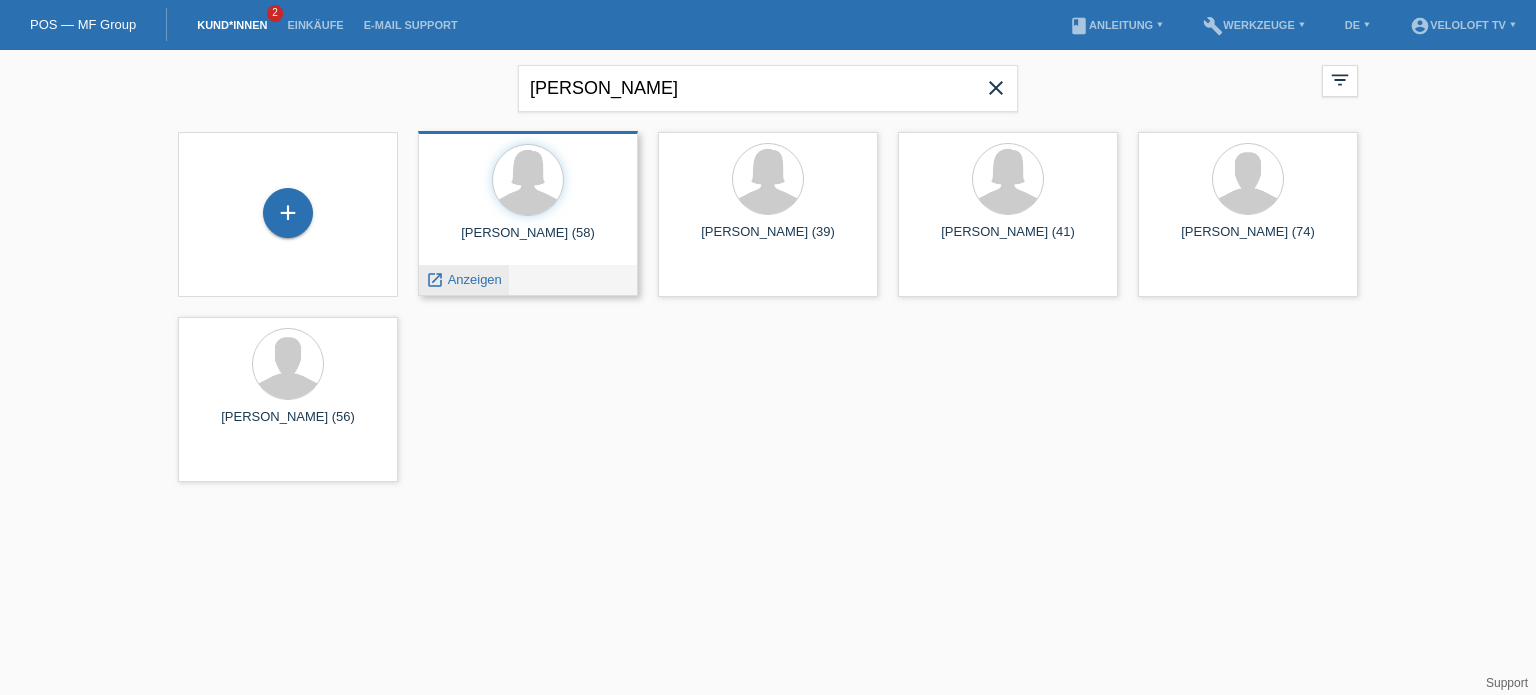click on "Anzeigen" at bounding box center (475, 279) 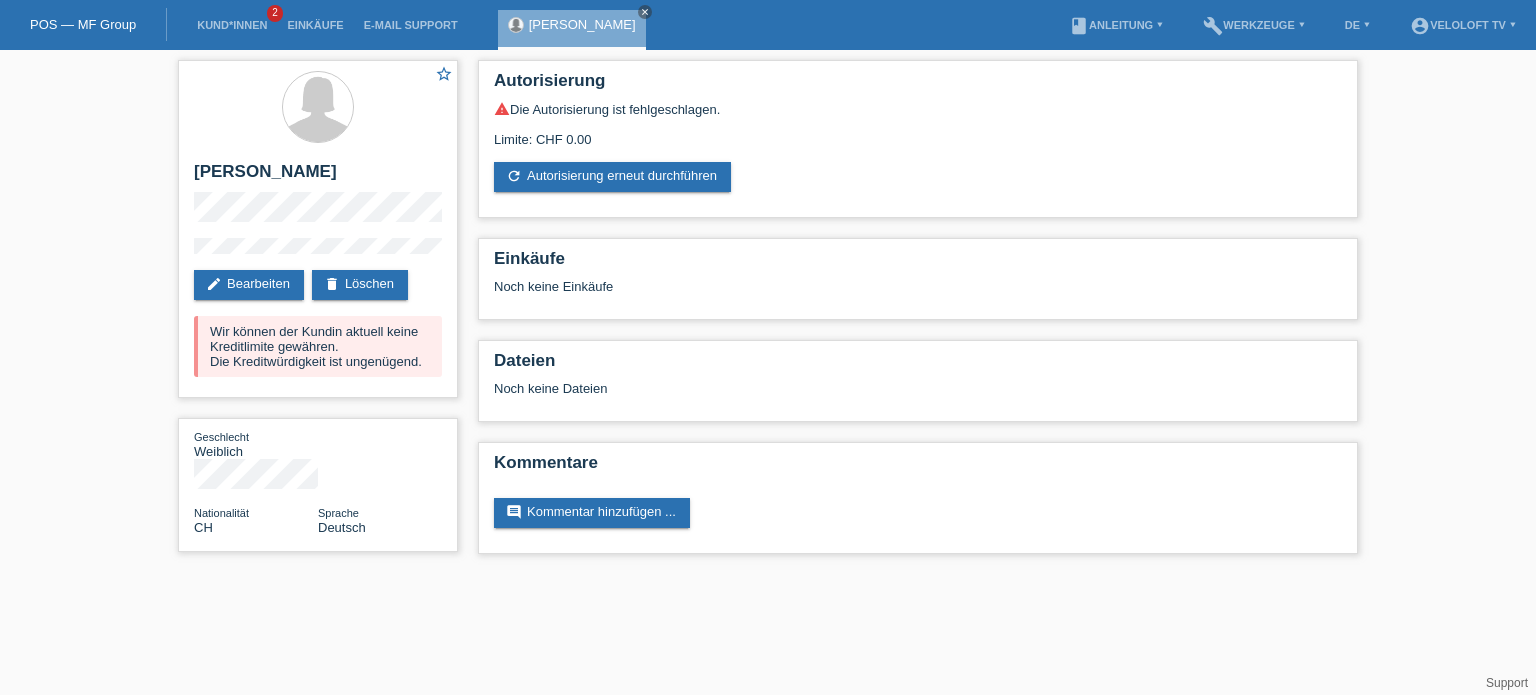 scroll, scrollTop: 0, scrollLeft: 0, axis: both 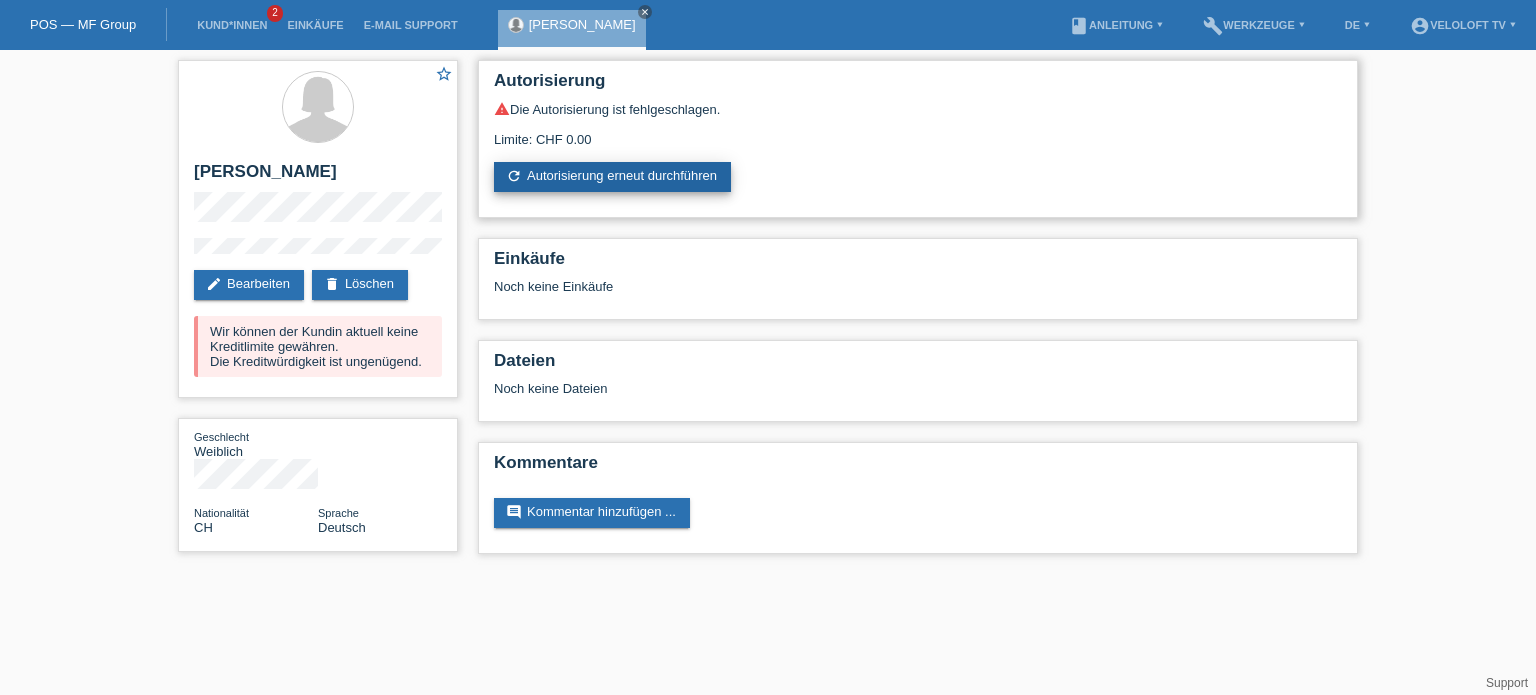click on "refresh  Autorisierung erneut durchführen" at bounding box center [612, 177] 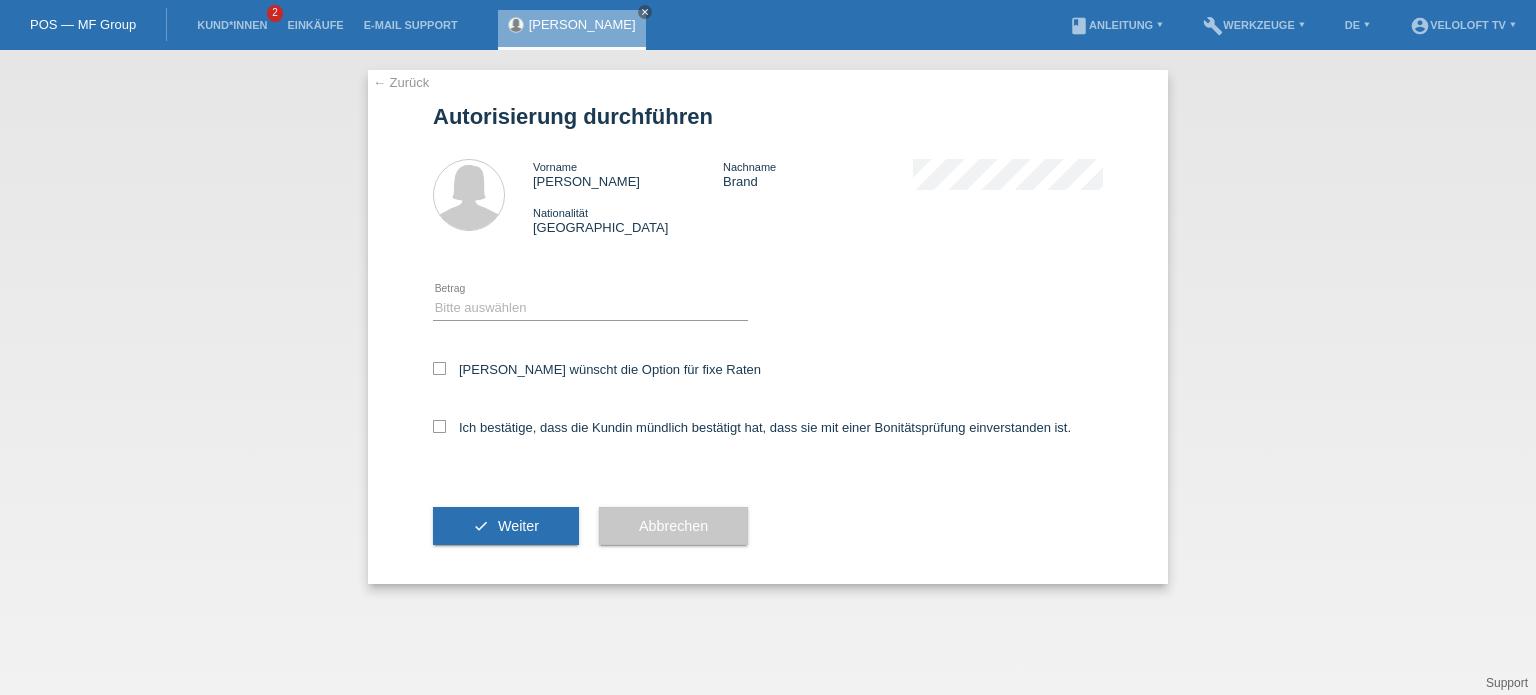scroll, scrollTop: 0, scrollLeft: 0, axis: both 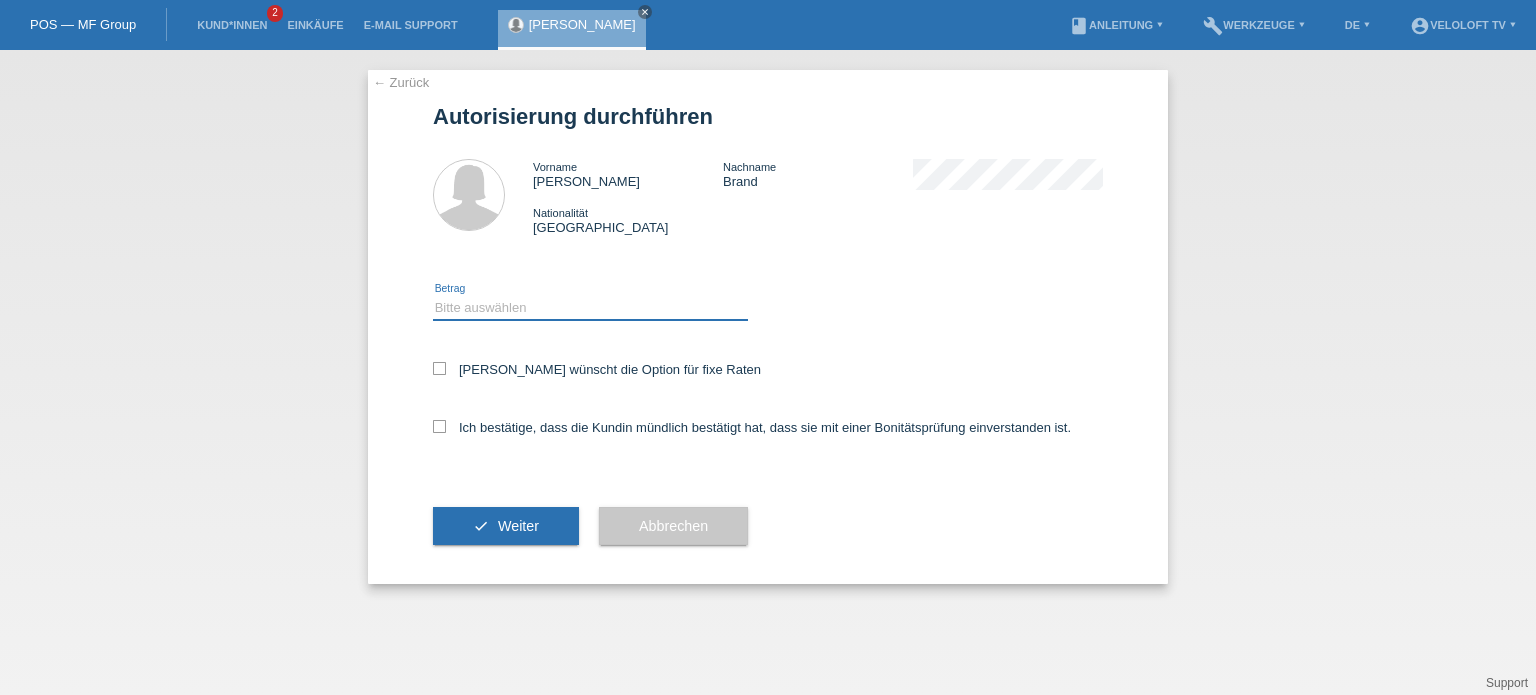 click on "Bitte auswählen
CHF 1.00 - CHF 499.00
CHF 500.00 - CHF 1'999.00
CHF 2'000.00 - CHF 15'000.00" at bounding box center [590, 308] 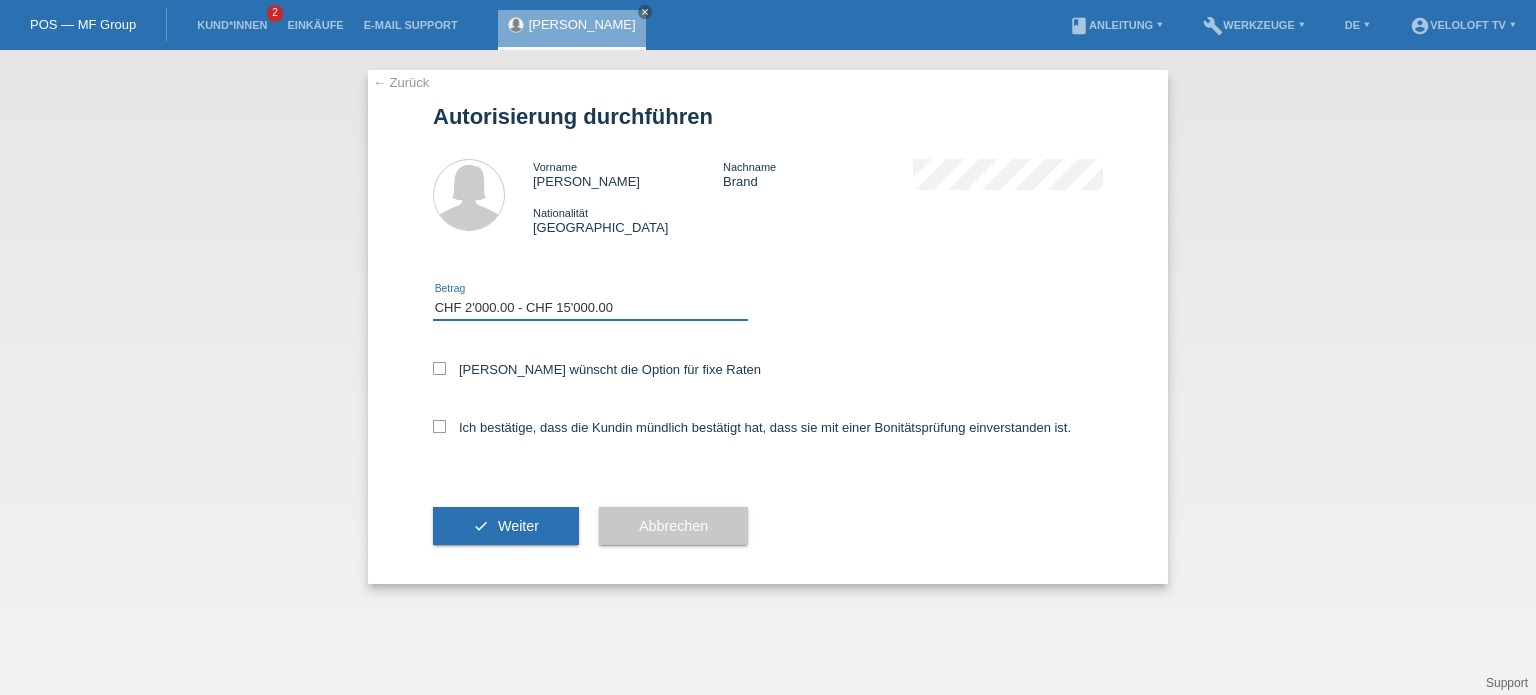 click on "Bitte auswählen
CHF 1.00 - CHF 499.00
CHF 500.00 - CHF 1'999.00
CHF 2'000.00 - CHF 15'000.00" at bounding box center (590, 308) 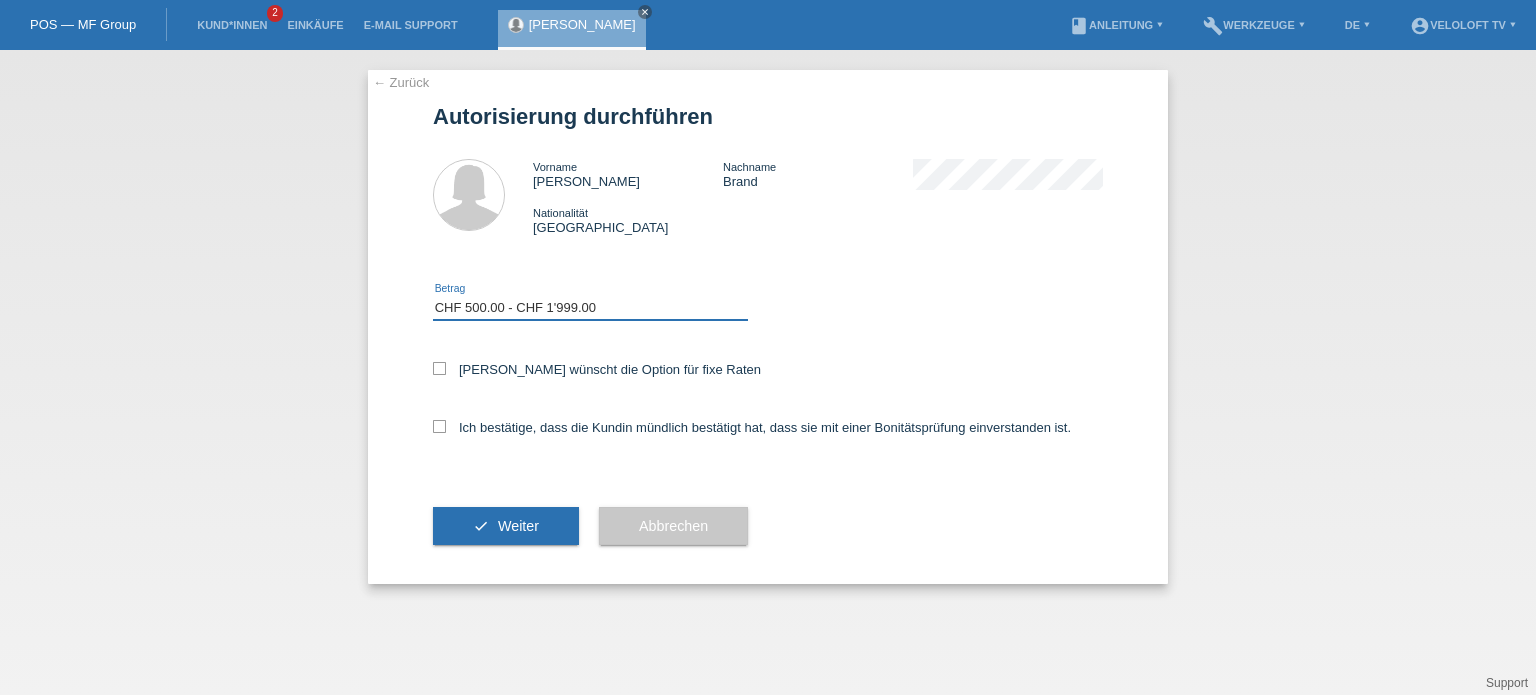 click on "Bitte auswählen
CHF 1.00 - CHF 499.00
CHF 500.00 - CHF 1'999.00
CHF 2'000.00 - CHF 15'000.00" at bounding box center [590, 308] 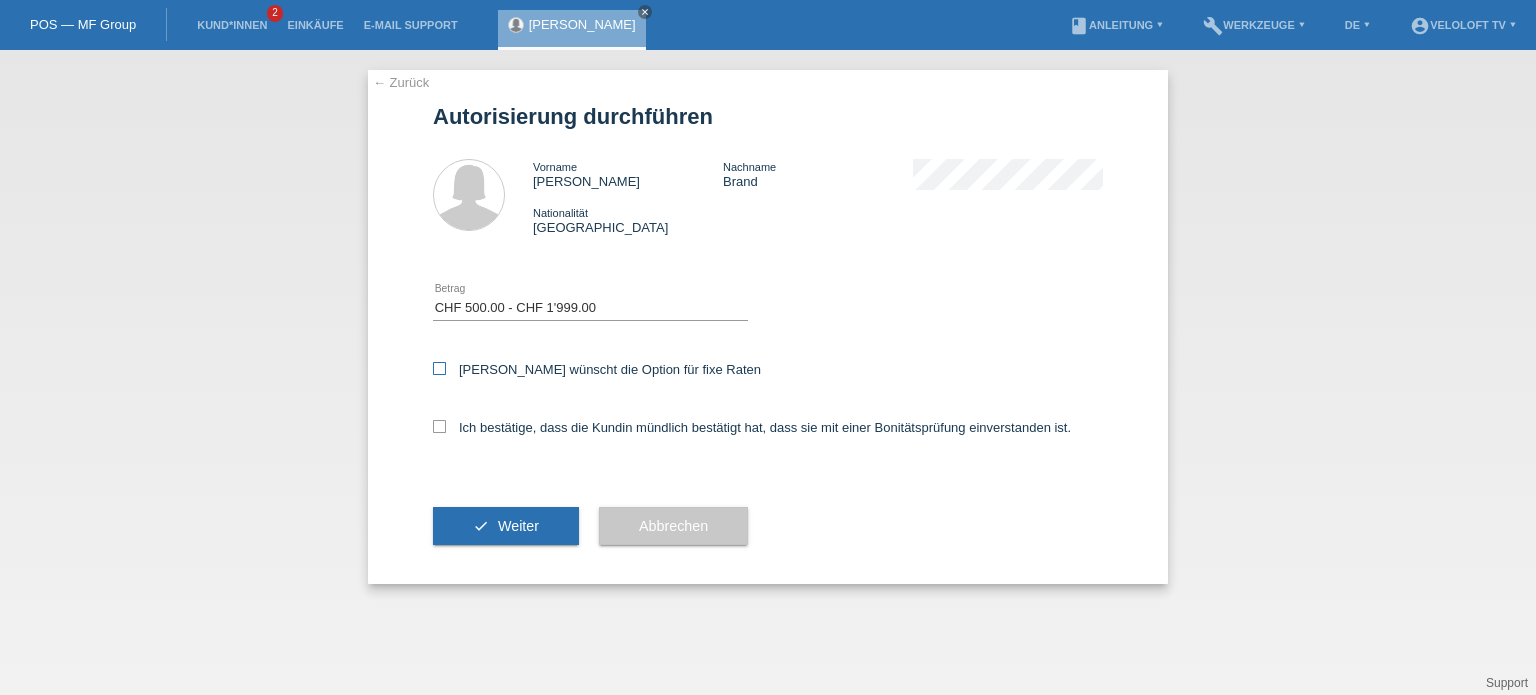 click at bounding box center [439, 368] 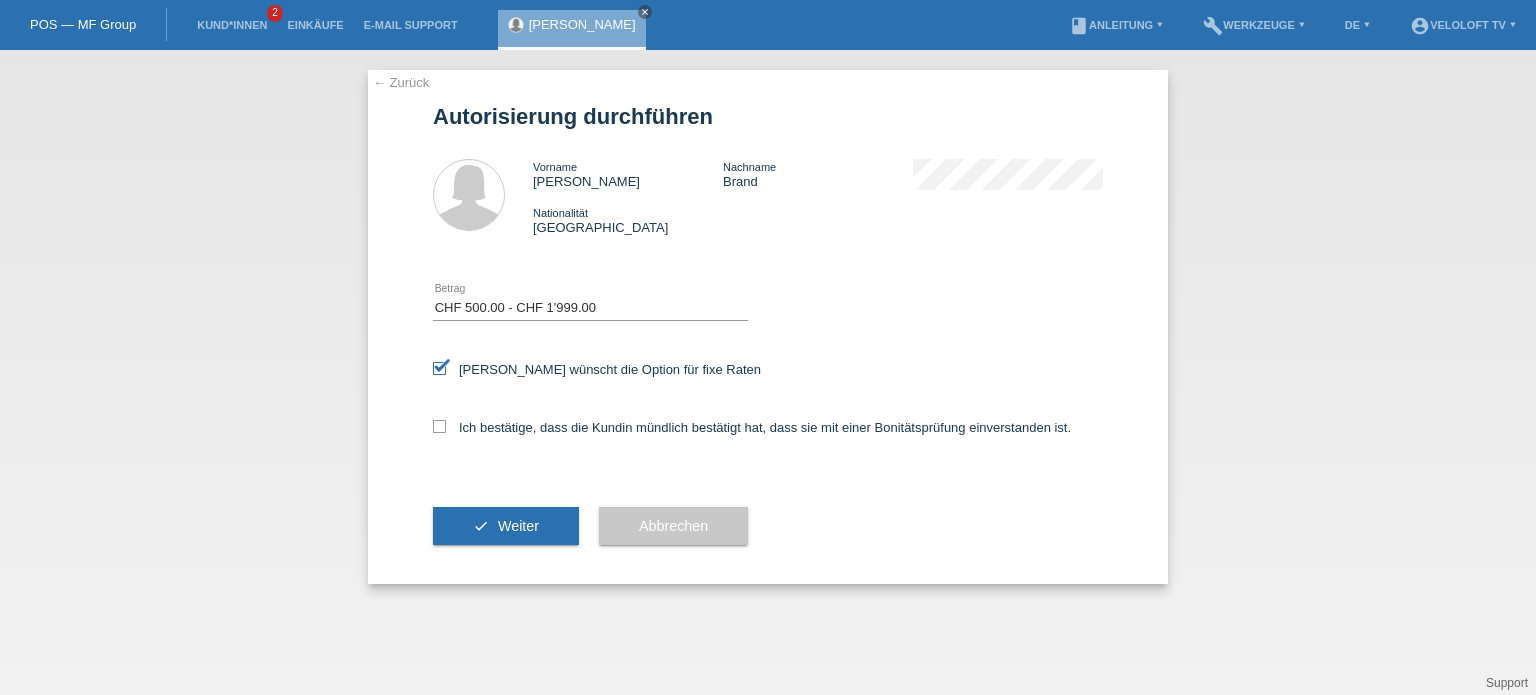 drag, startPoint x: 429, startPoint y: 424, endPoint x: 454, endPoint y: 438, distance: 28.653097 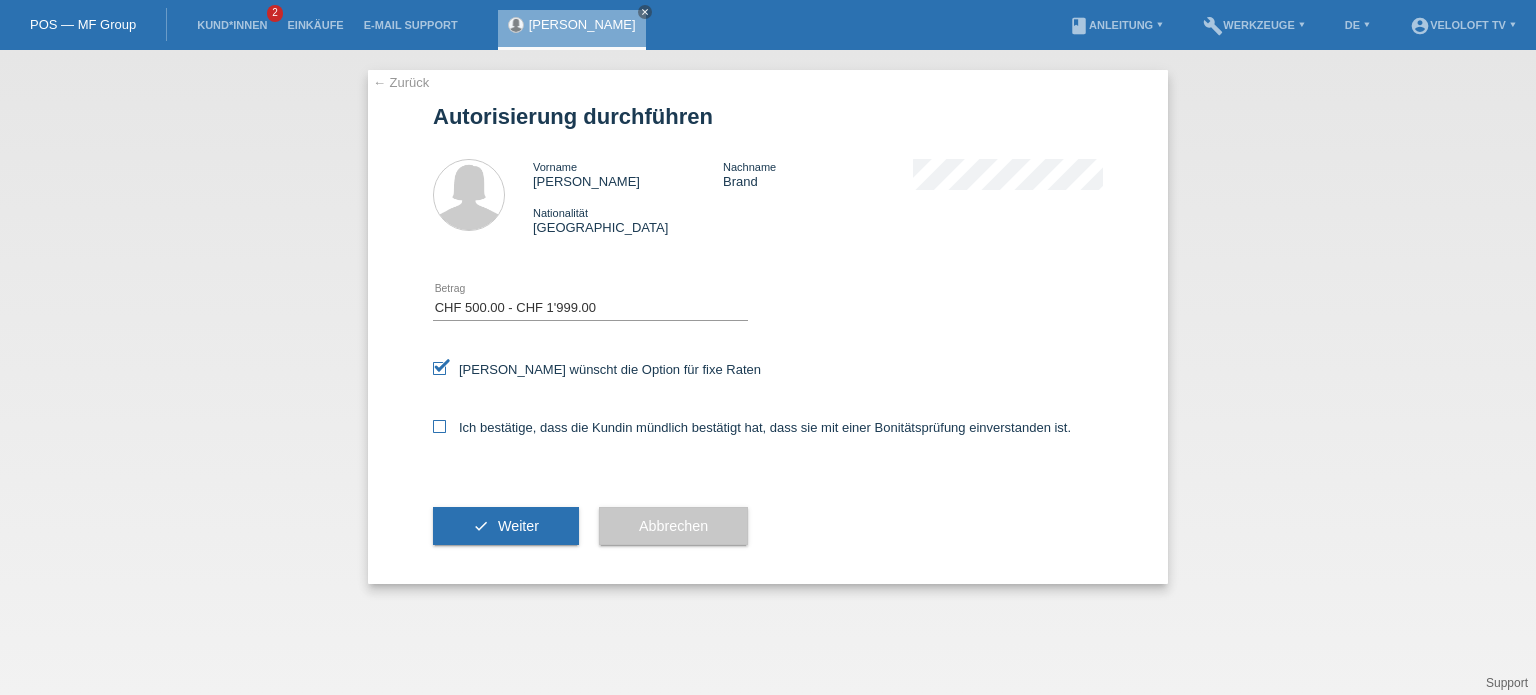 drag, startPoint x: 429, startPoint y: 418, endPoint x: 443, endPoint y: 423, distance: 14.866069 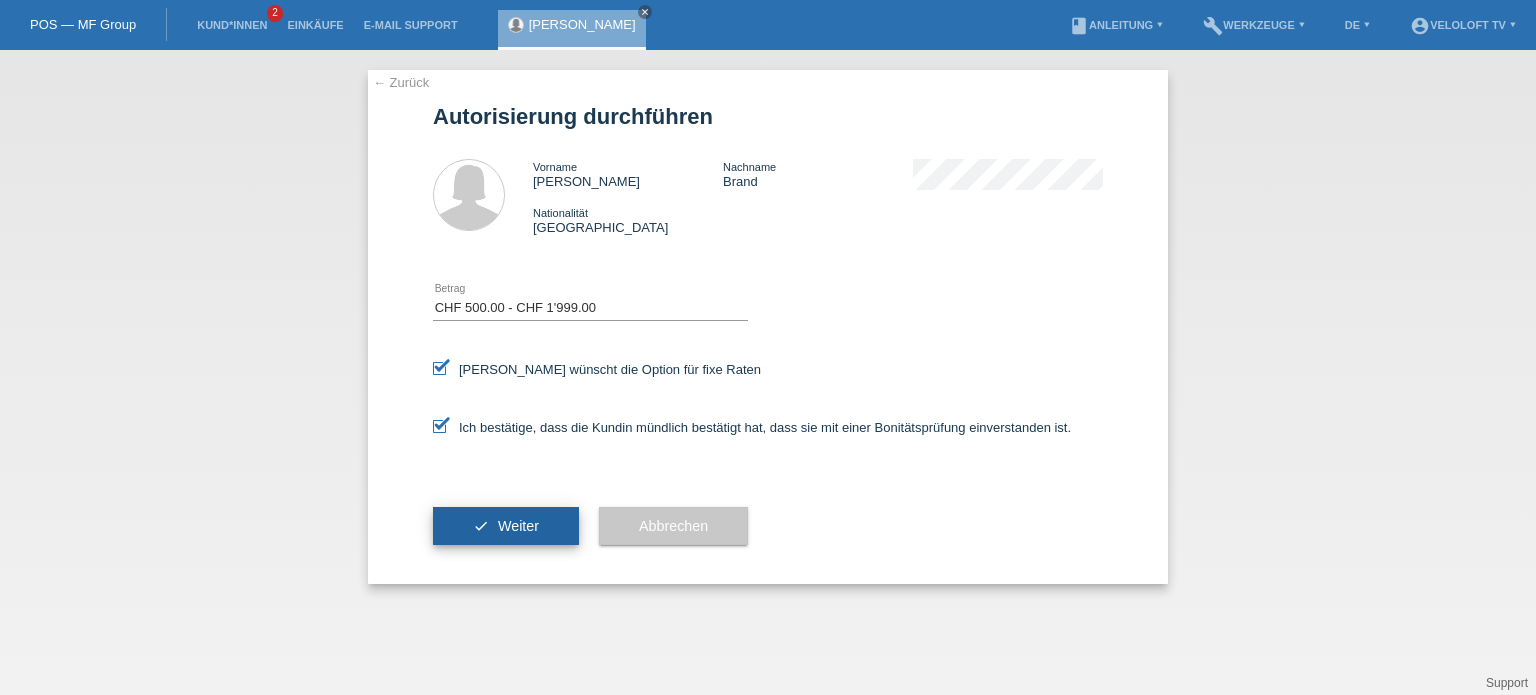 click on "Weiter" at bounding box center (518, 526) 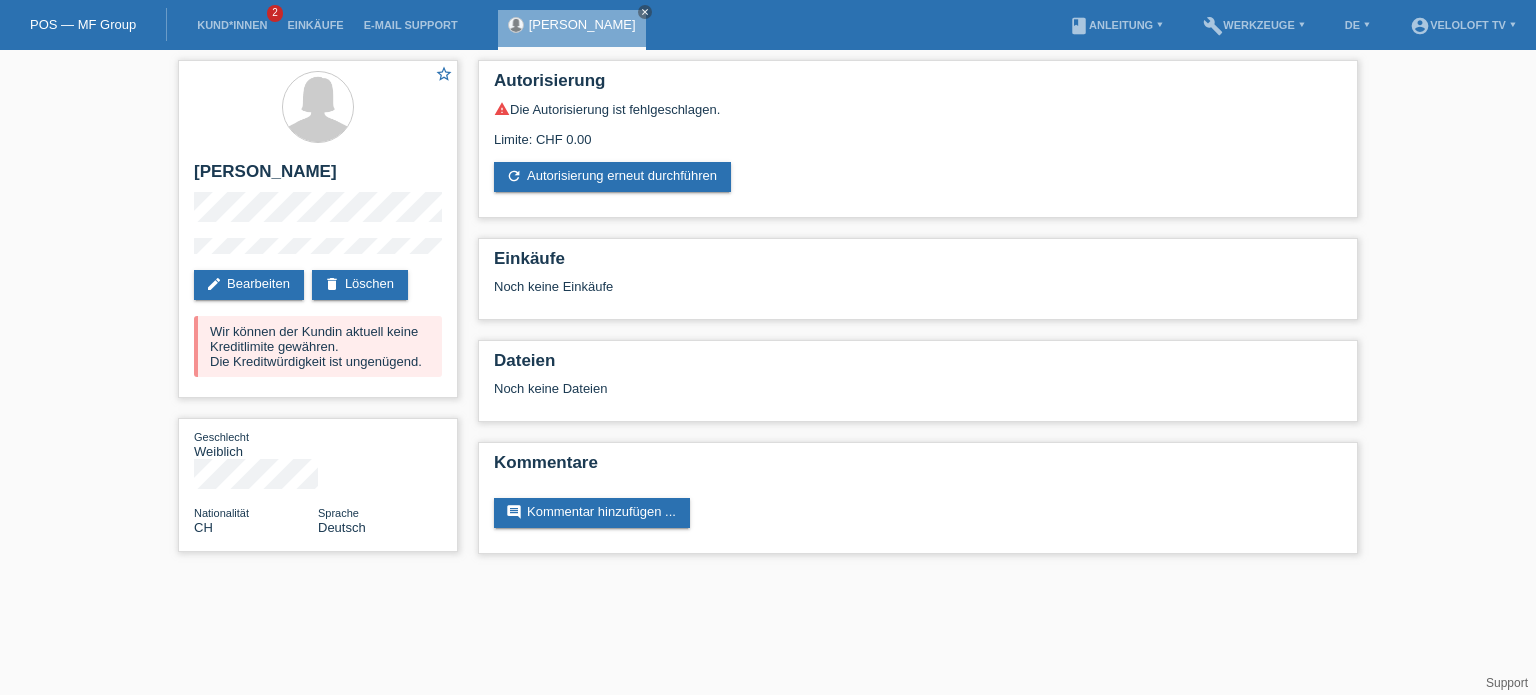 scroll, scrollTop: 0, scrollLeft: 0, axis: both 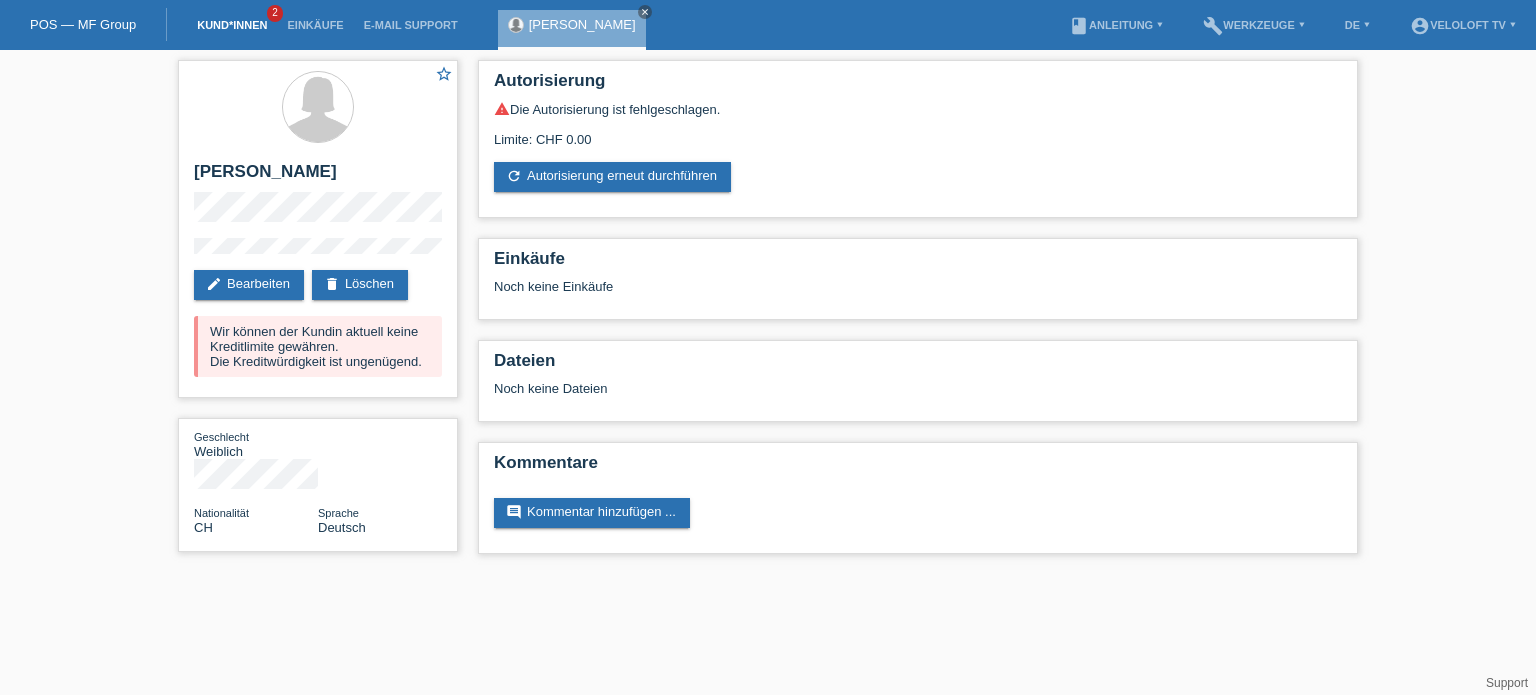 click on "Kund*innen" at bounding box center (232, 25) 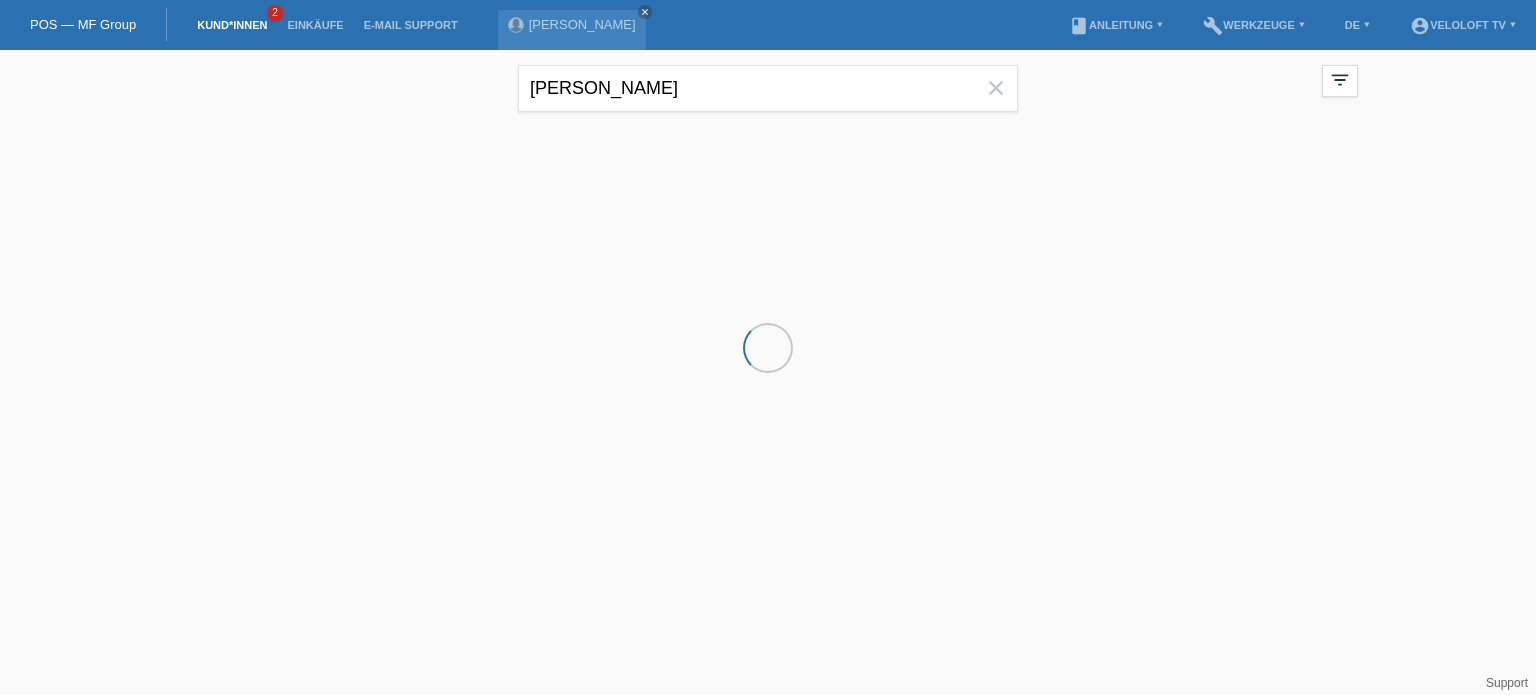 scroll, scrollTop: 0, scrollLeft: 0, axis: both 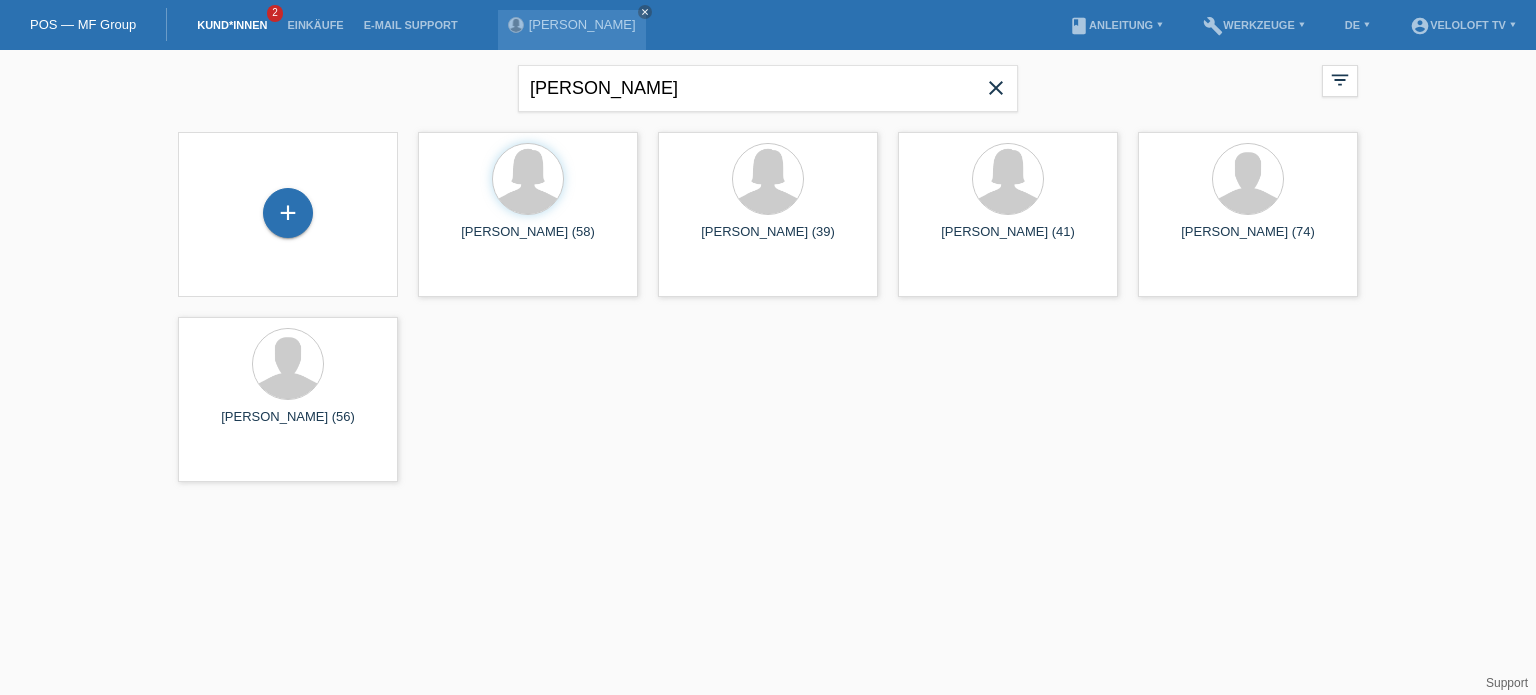 click on "Kund*innen
2" at bounding box center [232, 25] 